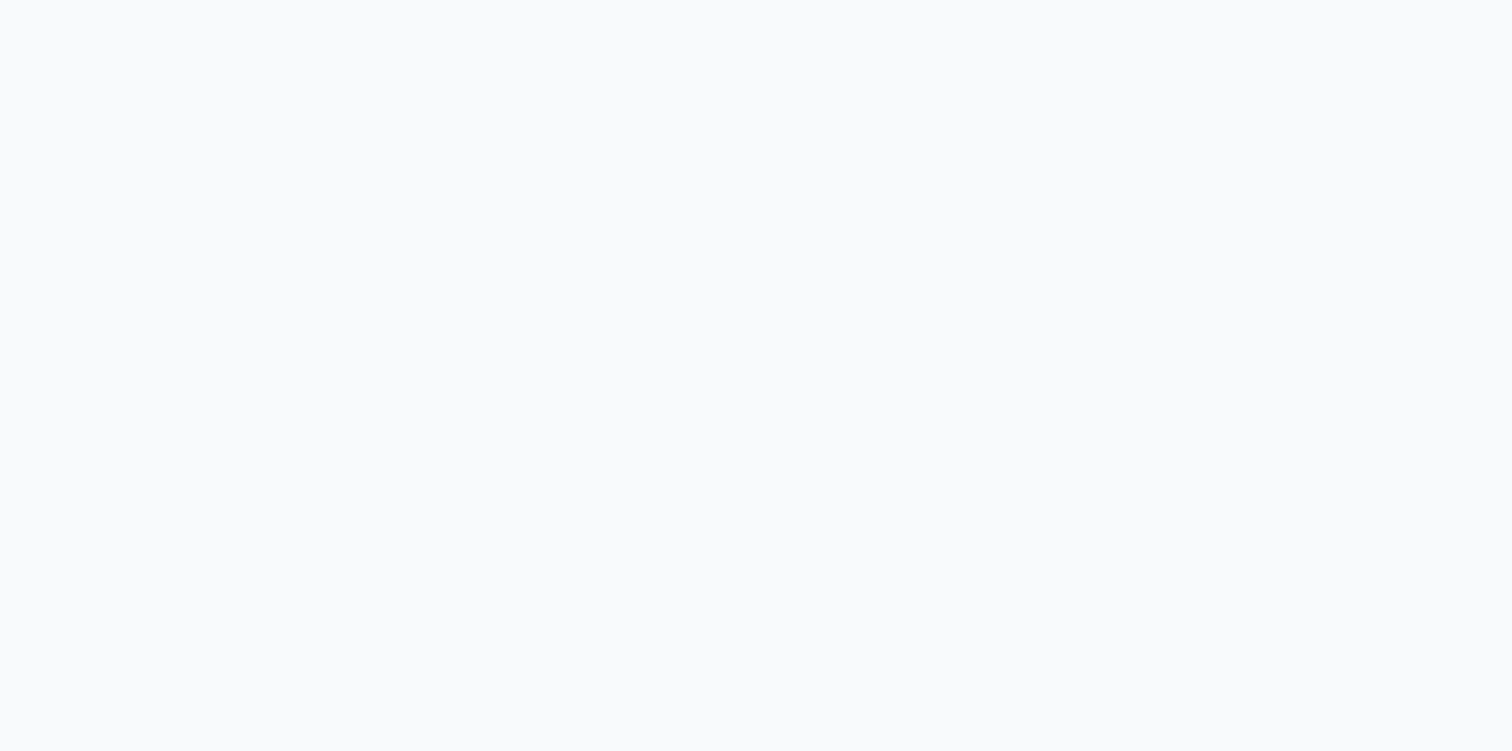 scroll, scrollTop: 0, scrollLeft: 0, axis: both 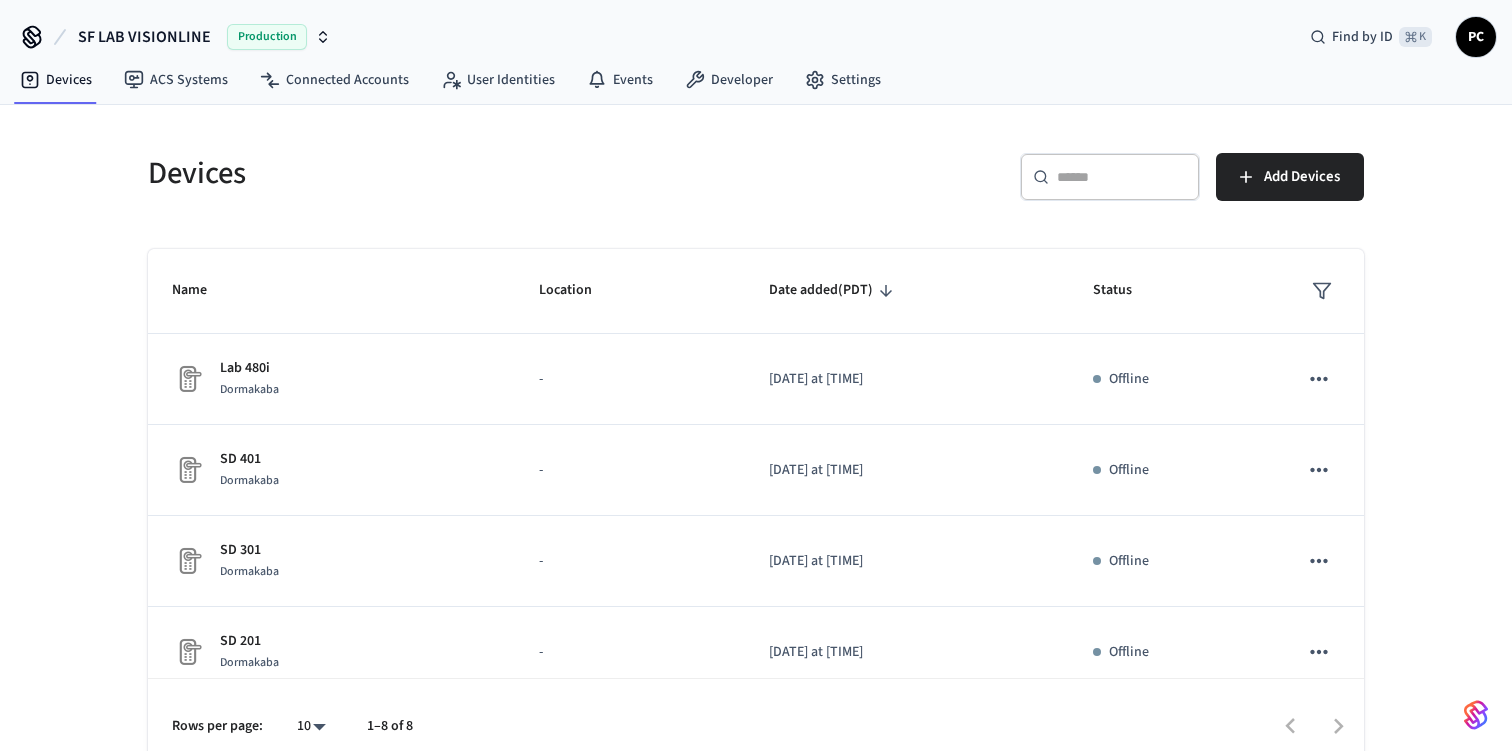 click on "Devices ​ ​ Add Devices Name Location Date added  (PDT) Status Lab 480i Dormakaba - [DATE] at [TIME] Offline SD 401 Dormakaba - [DATE] at [TIME] Offline SD 301 Dormakaba - [DATE] at [TIME] Offline SD 201 Dormakaba - [DATE] at [TIME] Offline SD 101 Dormakaba - [DATE] at [TIME] Offline Office Table Lock Dormakaba - [DATE] at [TIME] Offline Office Lock Dormakaba - [DATE] at [TIME] Offline LiquidLife Guesty Dormakaba - [DATE] at [TIME] Offline Rows per page: 10 ** 1–8 of 8" at bounding box center (756, 440) 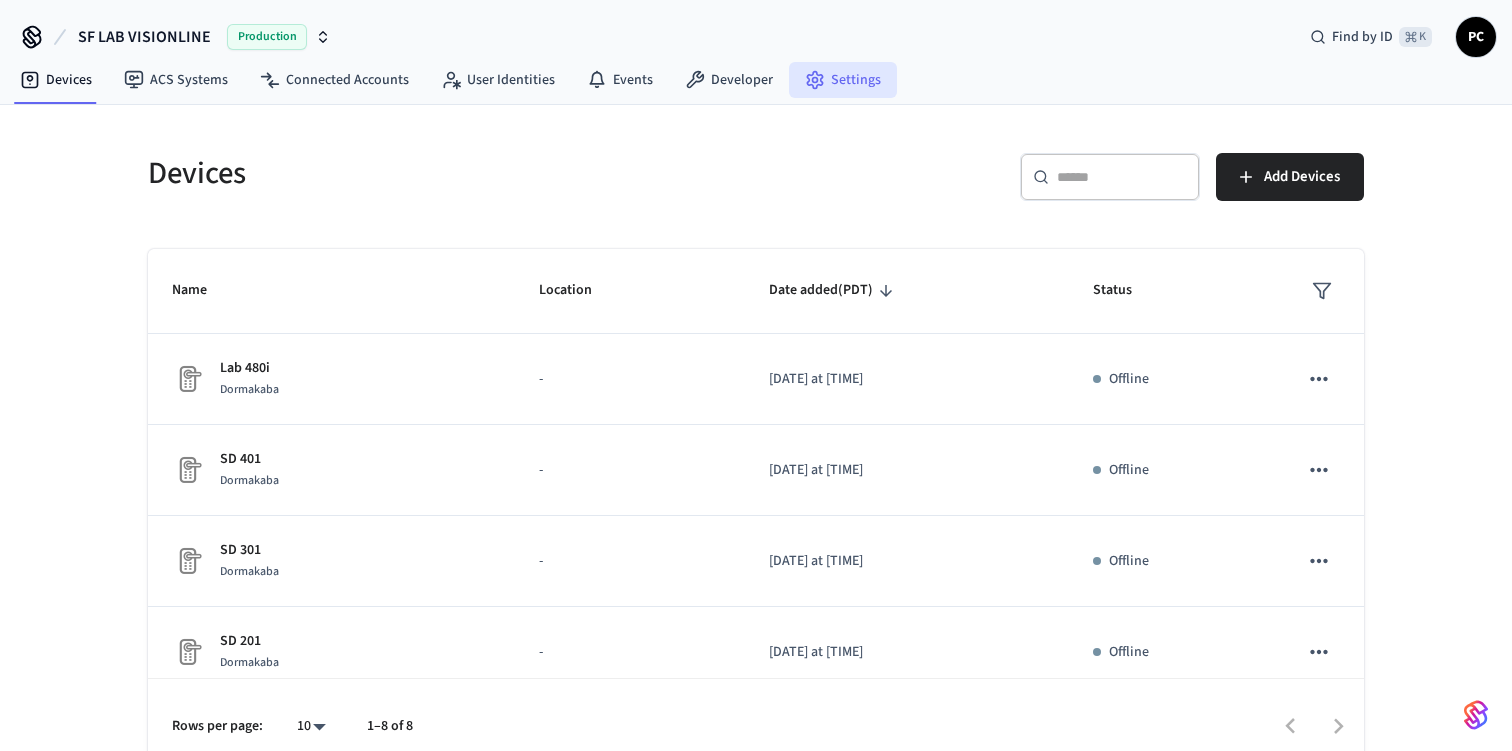 click on "Settings" at bounding box center [843, 80] 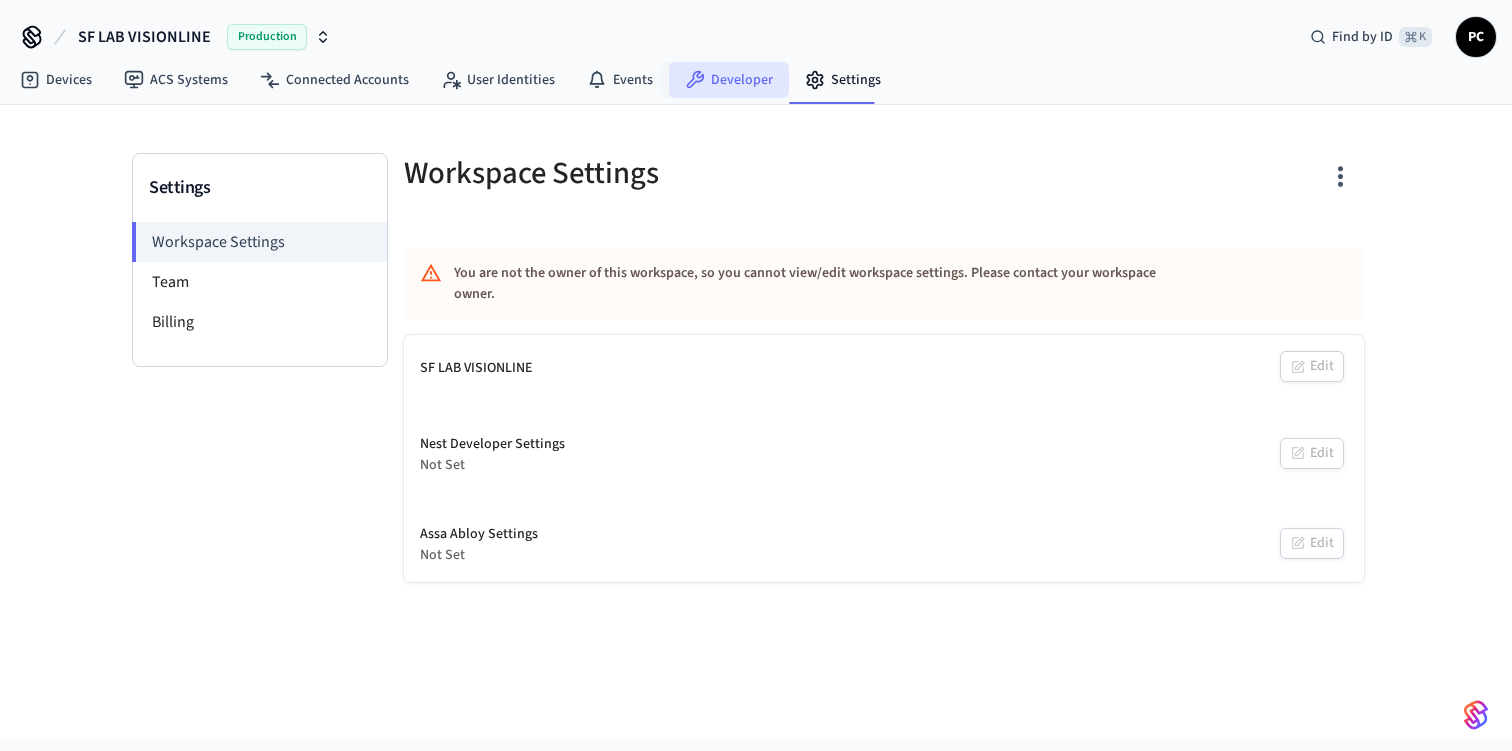 click on "Developer" at bounding box center [729, 80] 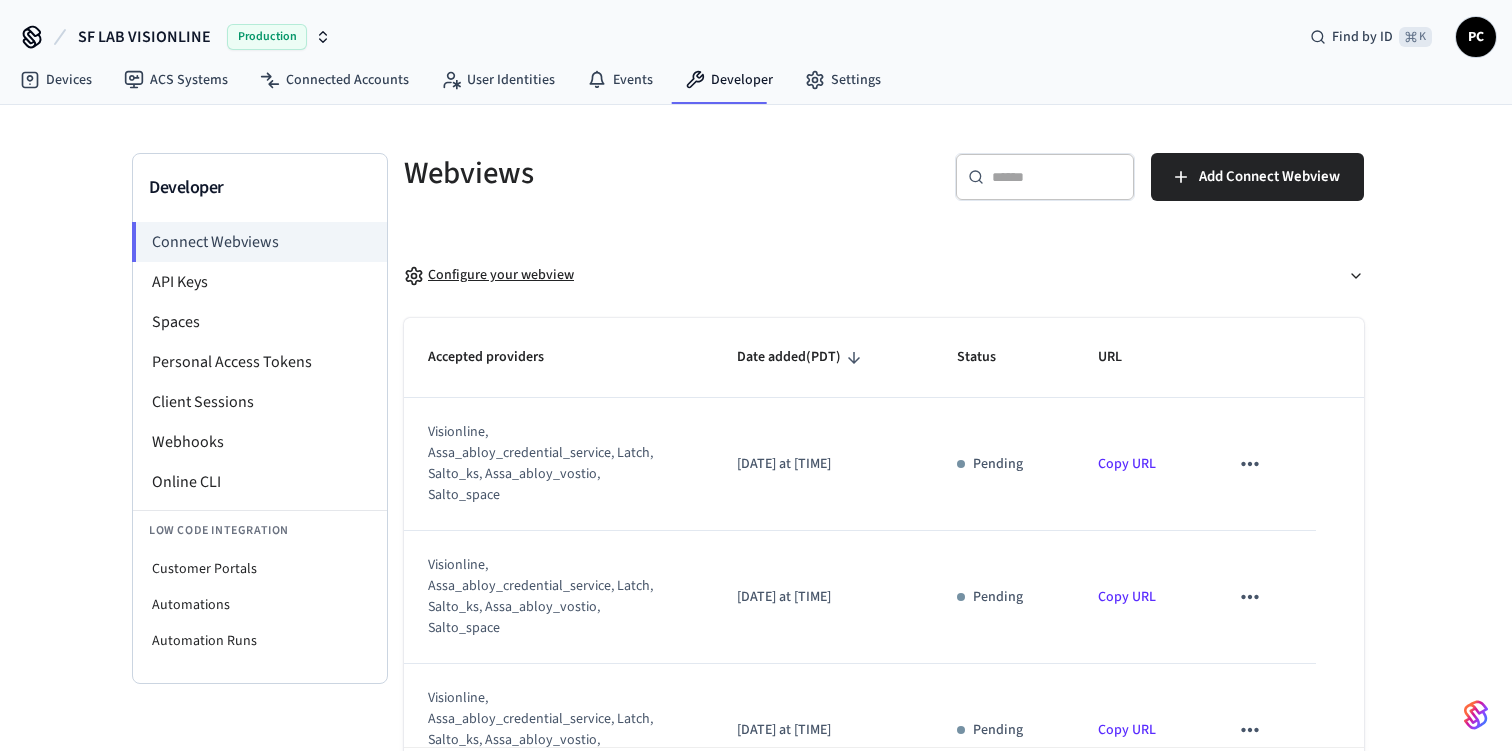 click on "Configure your webview" at bounding box center (884, 275) 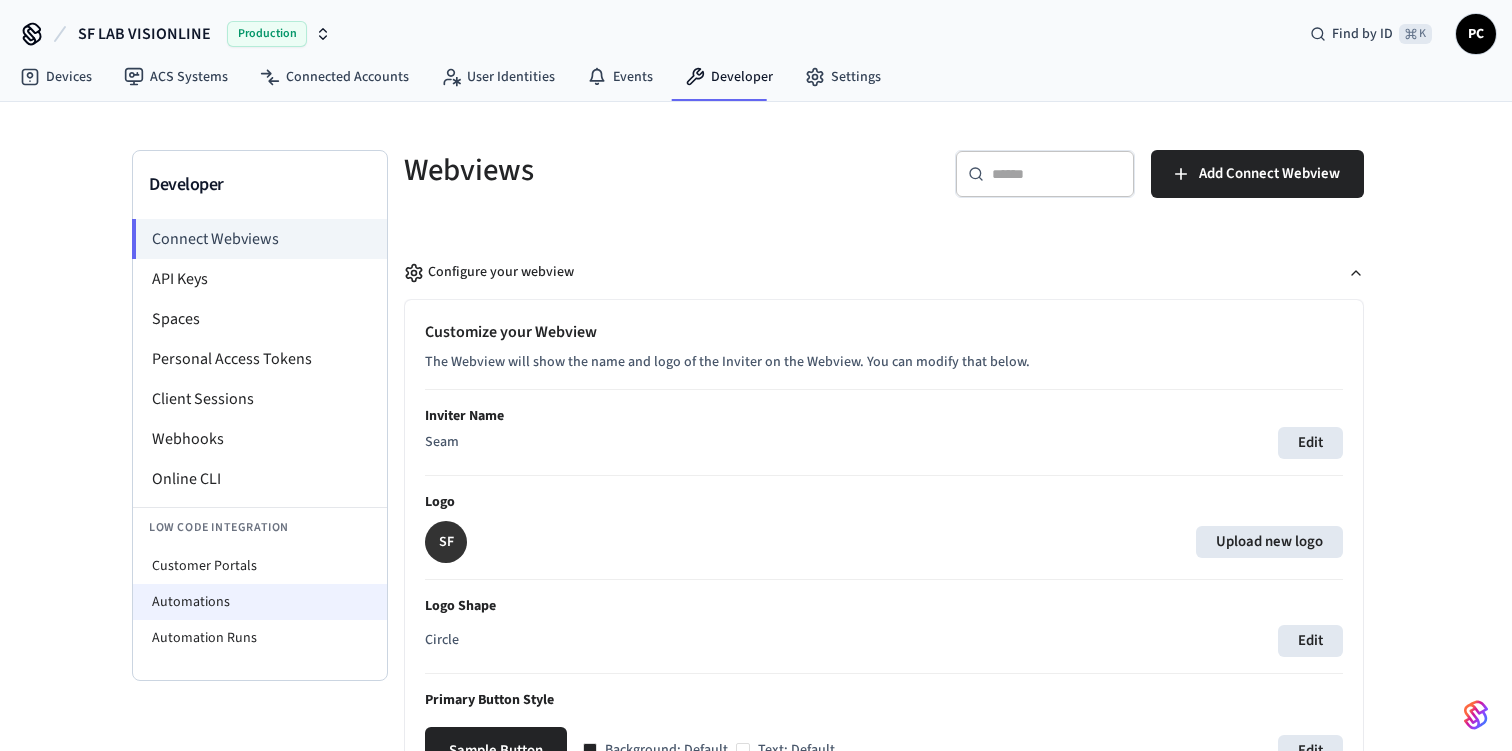 scroll, scrollTop: 0, scrollLeft: 0, axis: both 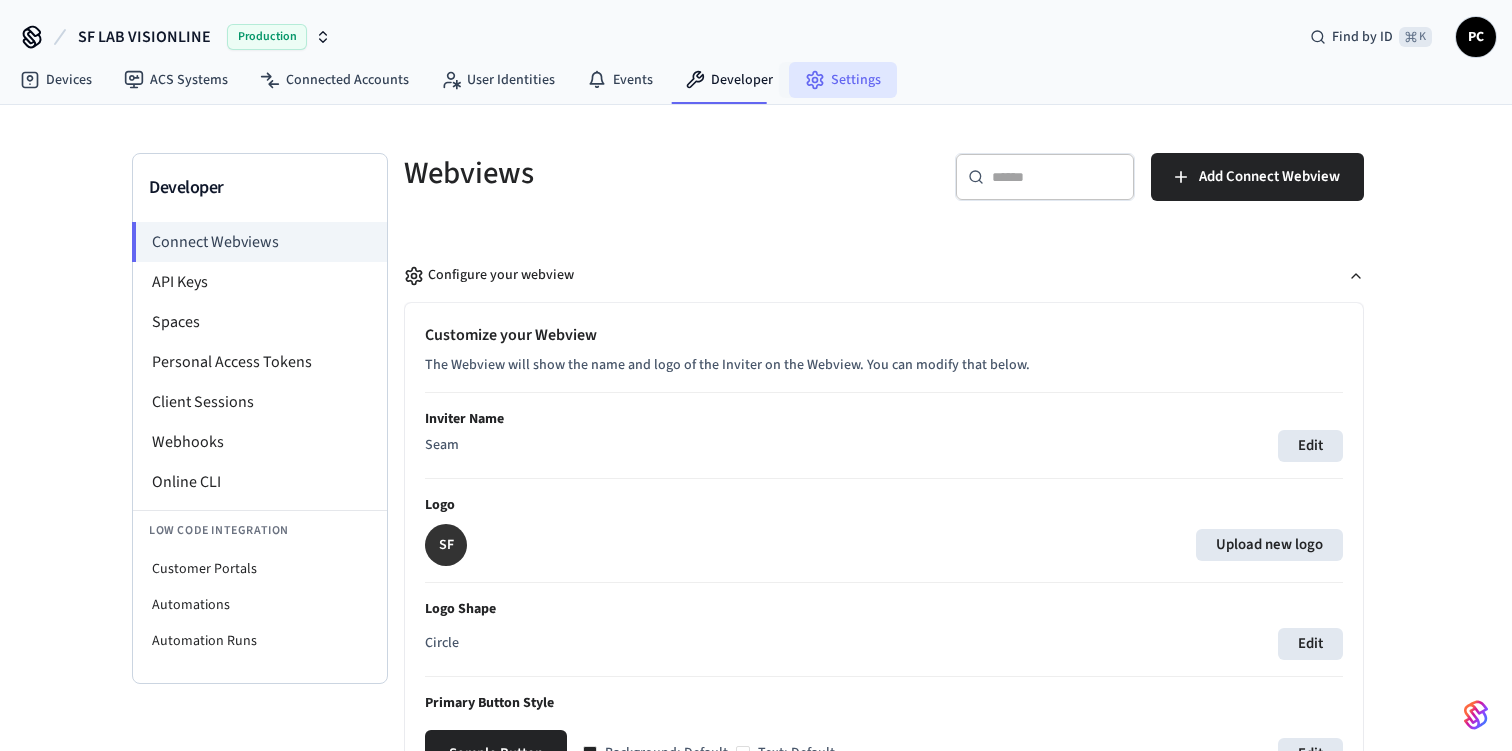 click on "Settings" at bounding box center (843, 80) 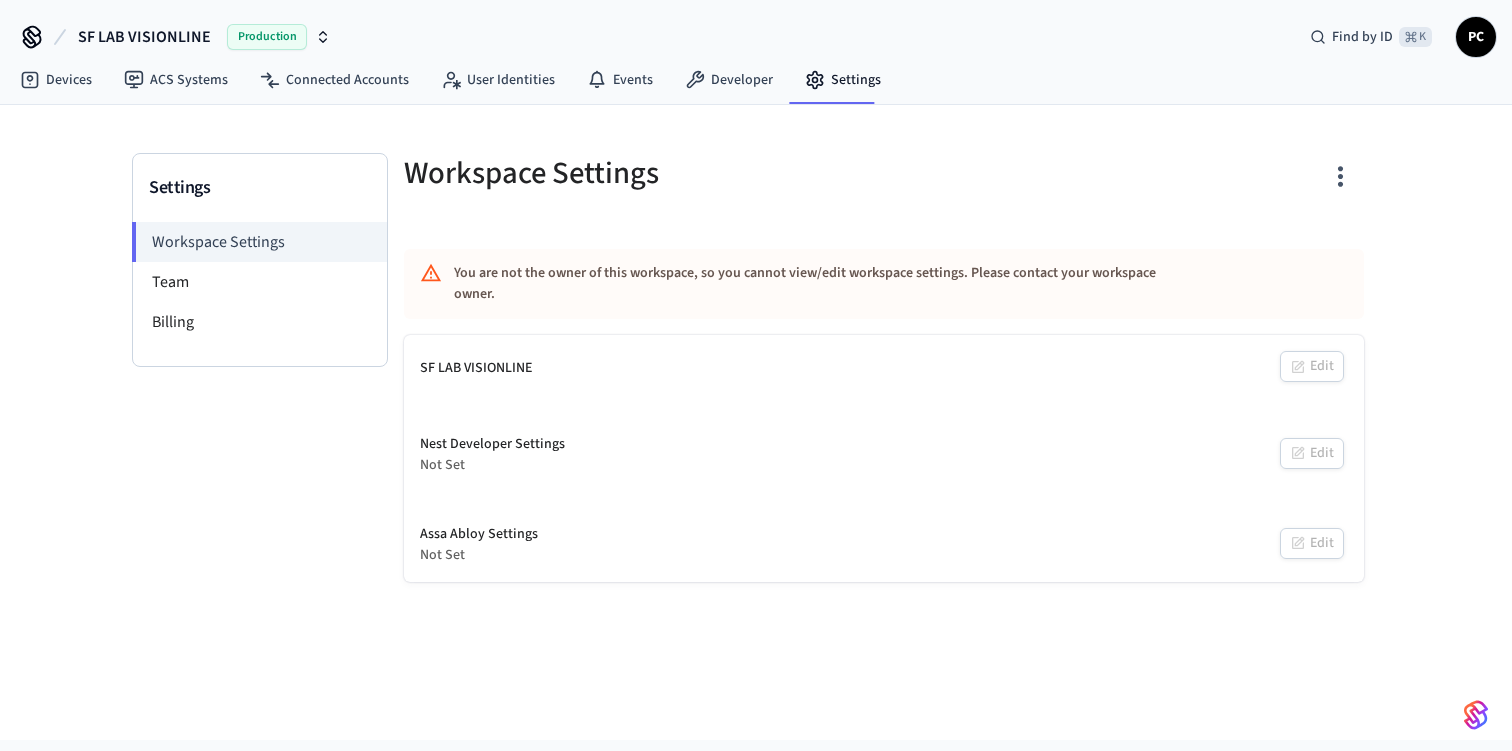 click on "SF LAB VISIONLINE" at bounding box center (144, 37) 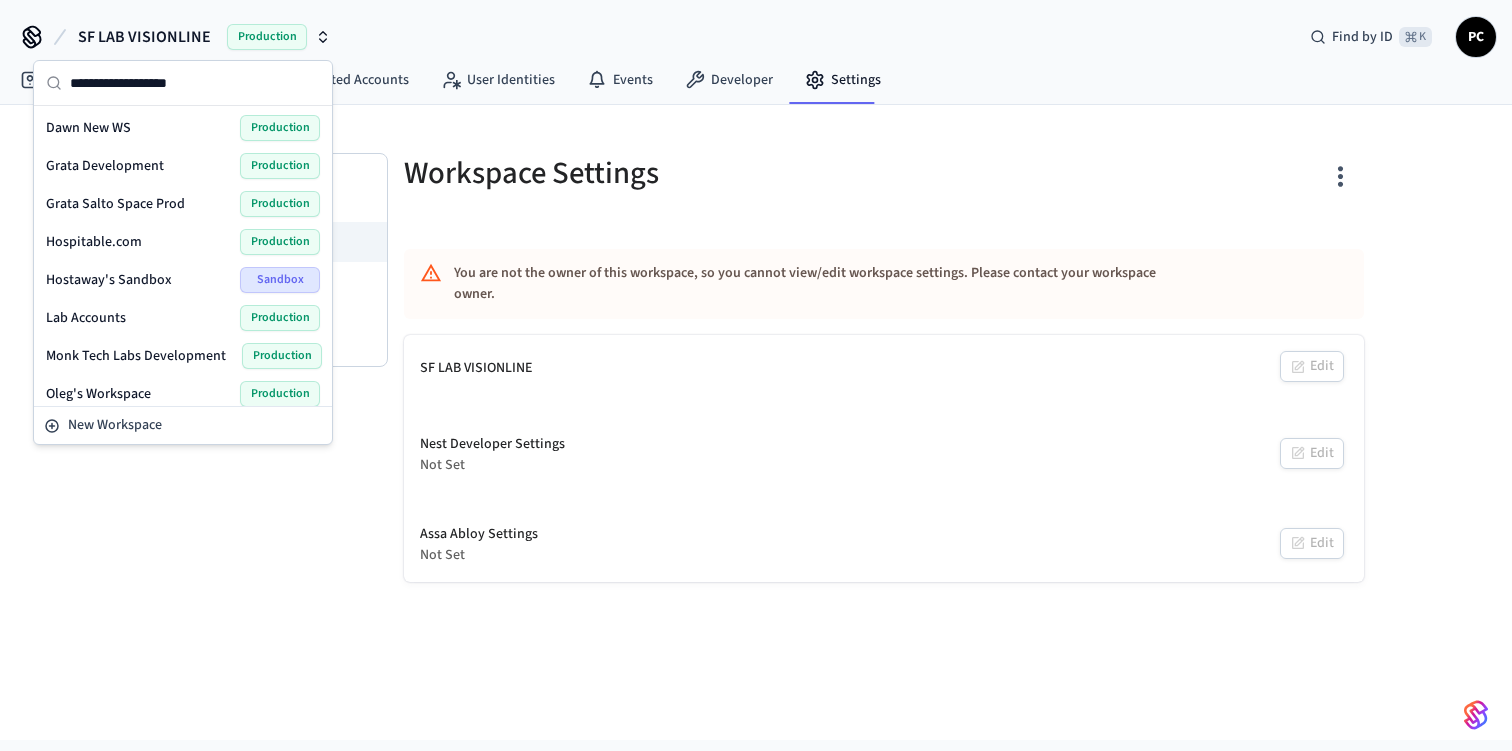 scroll, scrollTop: 94, scrollLeft: 0, axis: vertical 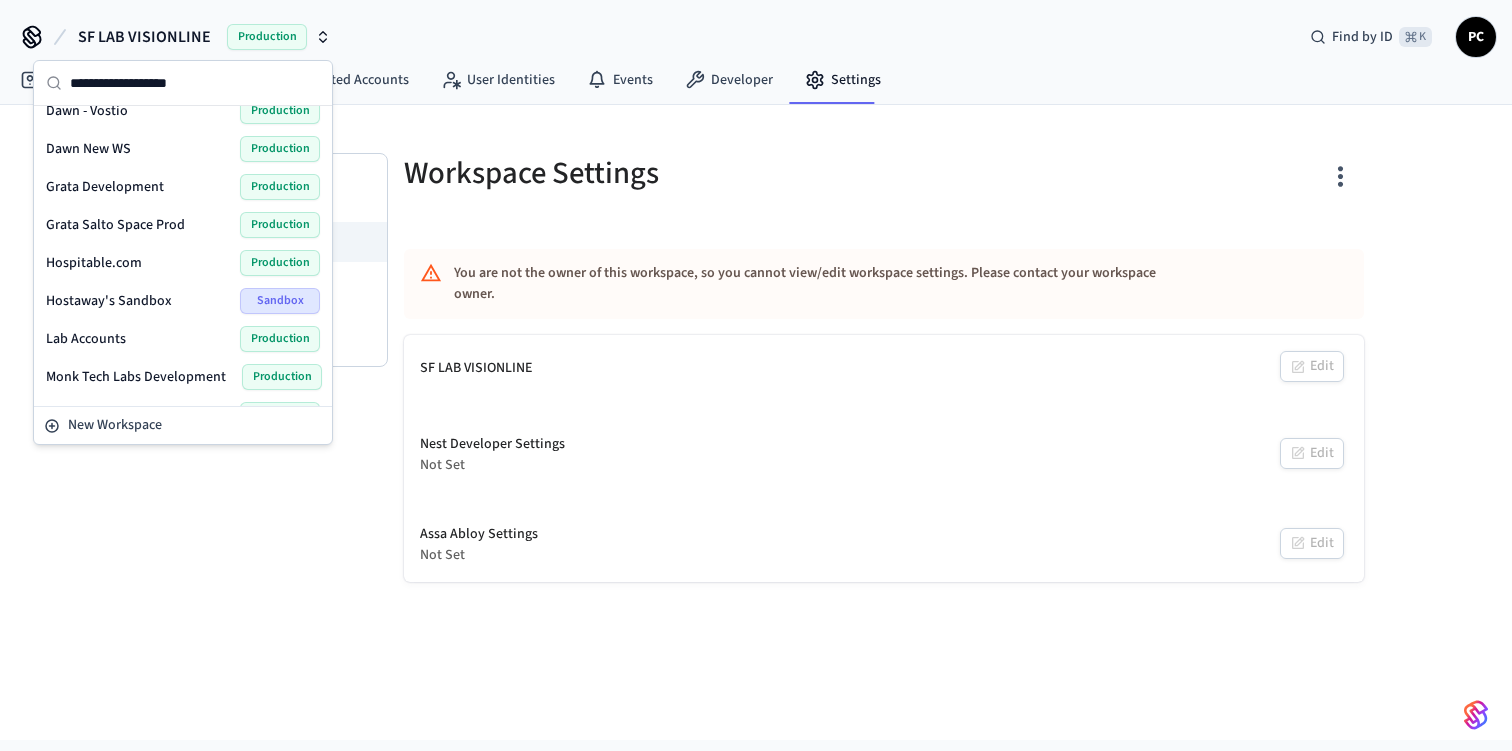 click on "Lab Accounts Production" at bounding box center [183, 339] 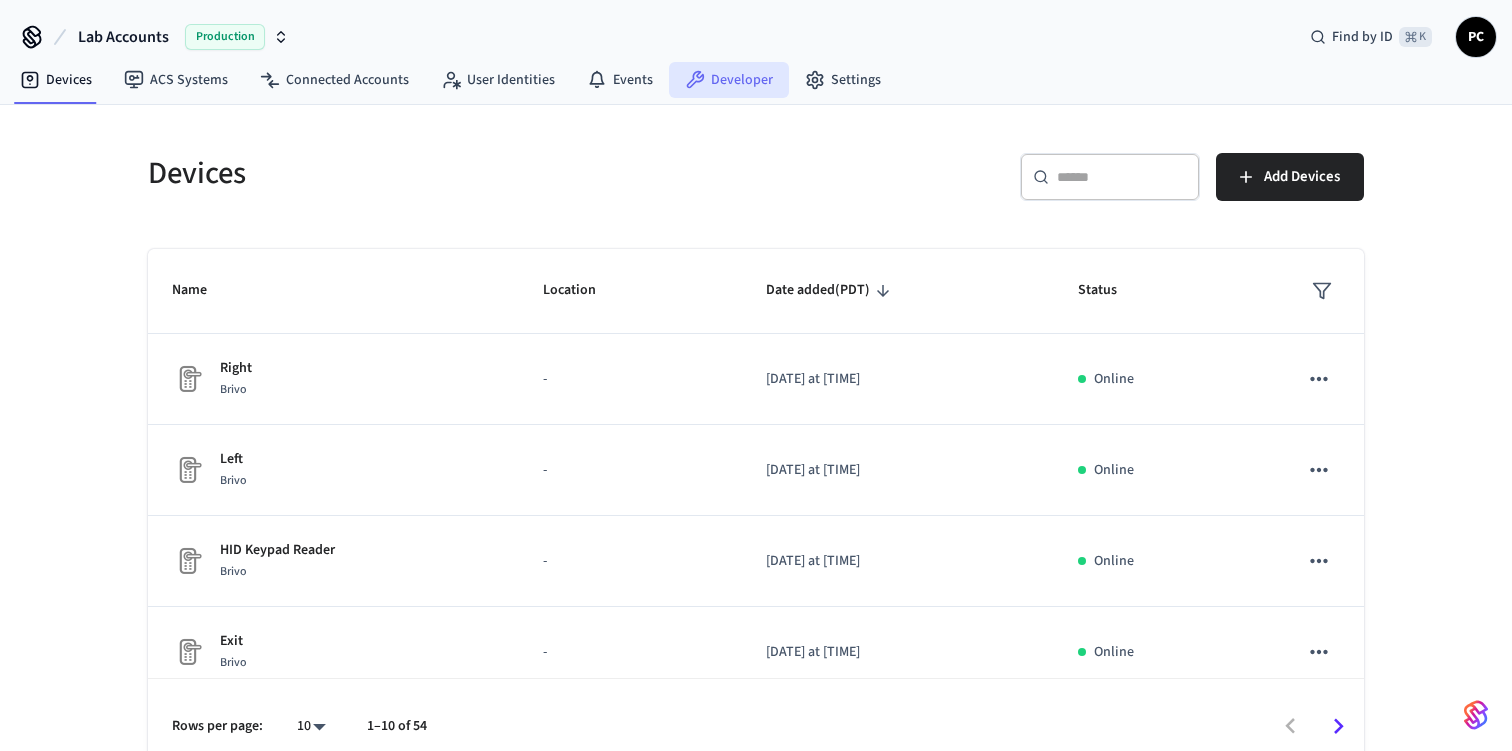 click on "Developer" at bounding box center [729, 80] 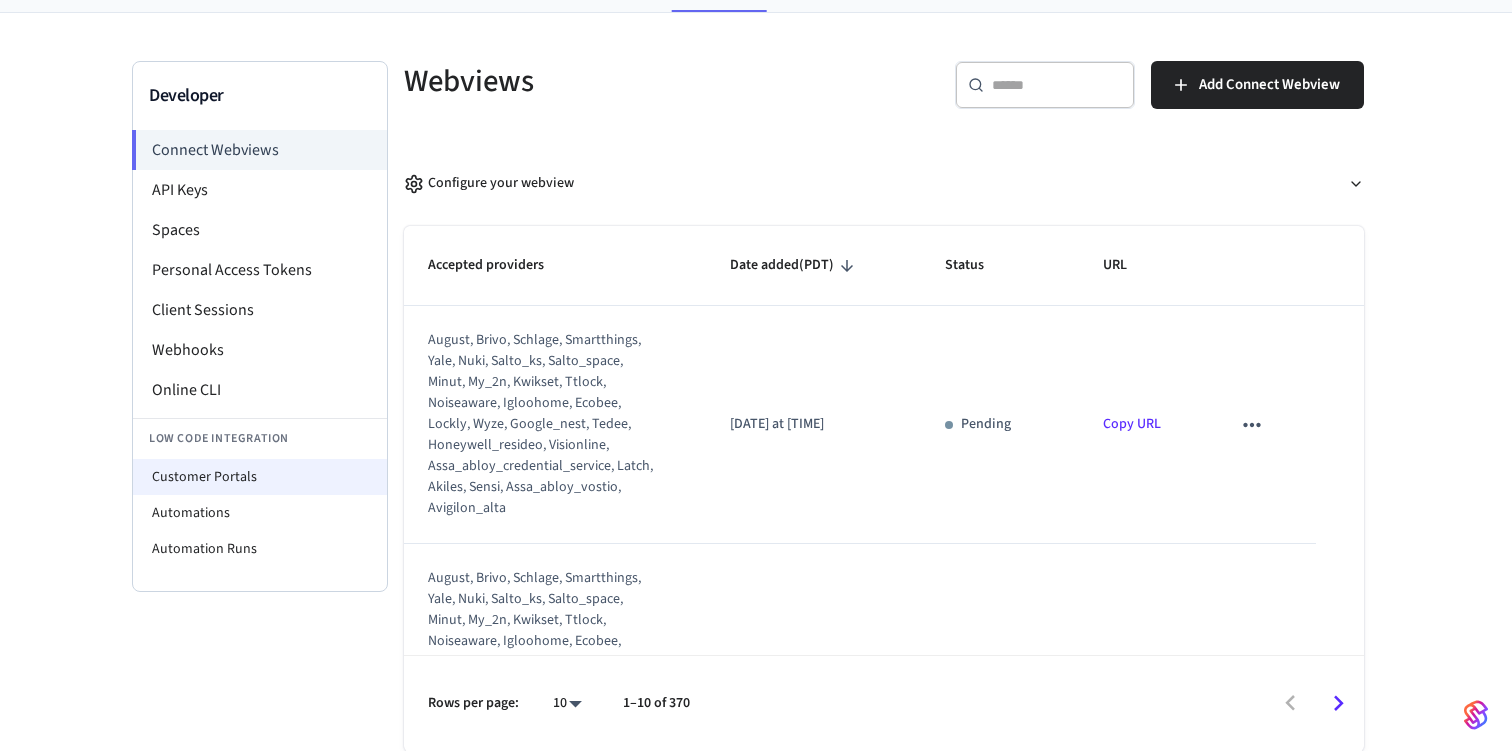 scroll, scrollTop: 0, scrollLeft: 0, axis: both 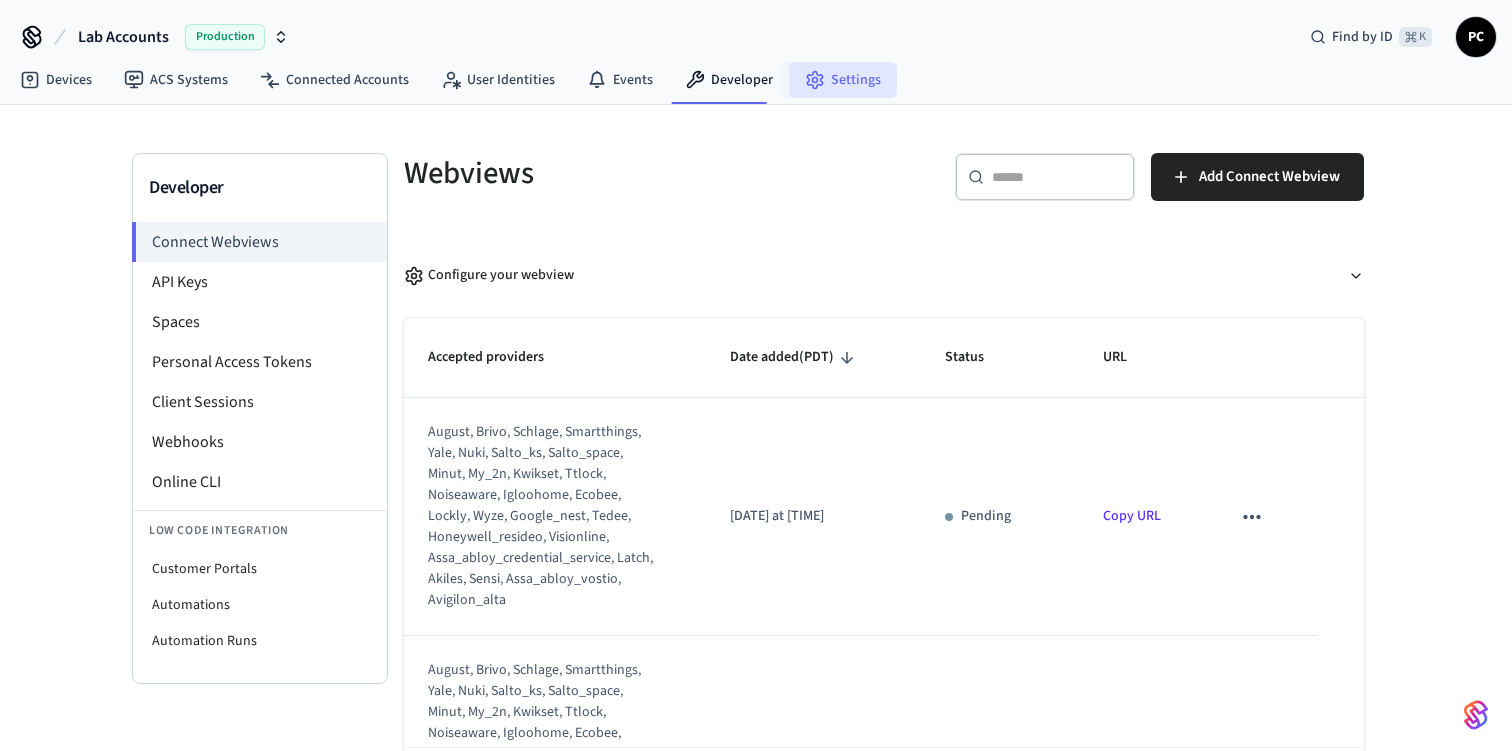 click on "Settings" at bounding box center (843, 80) 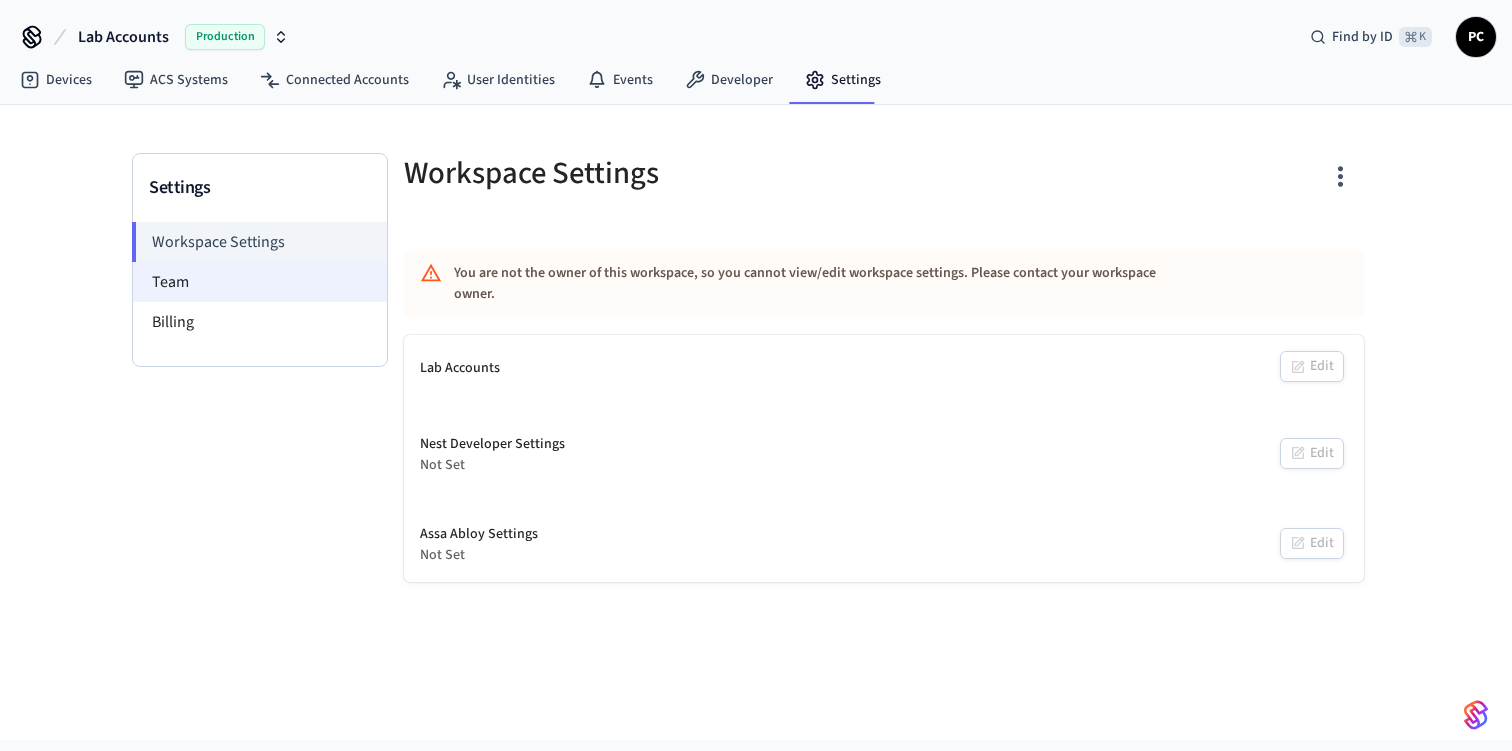 click on "Team" at bounding box center (260, 282) 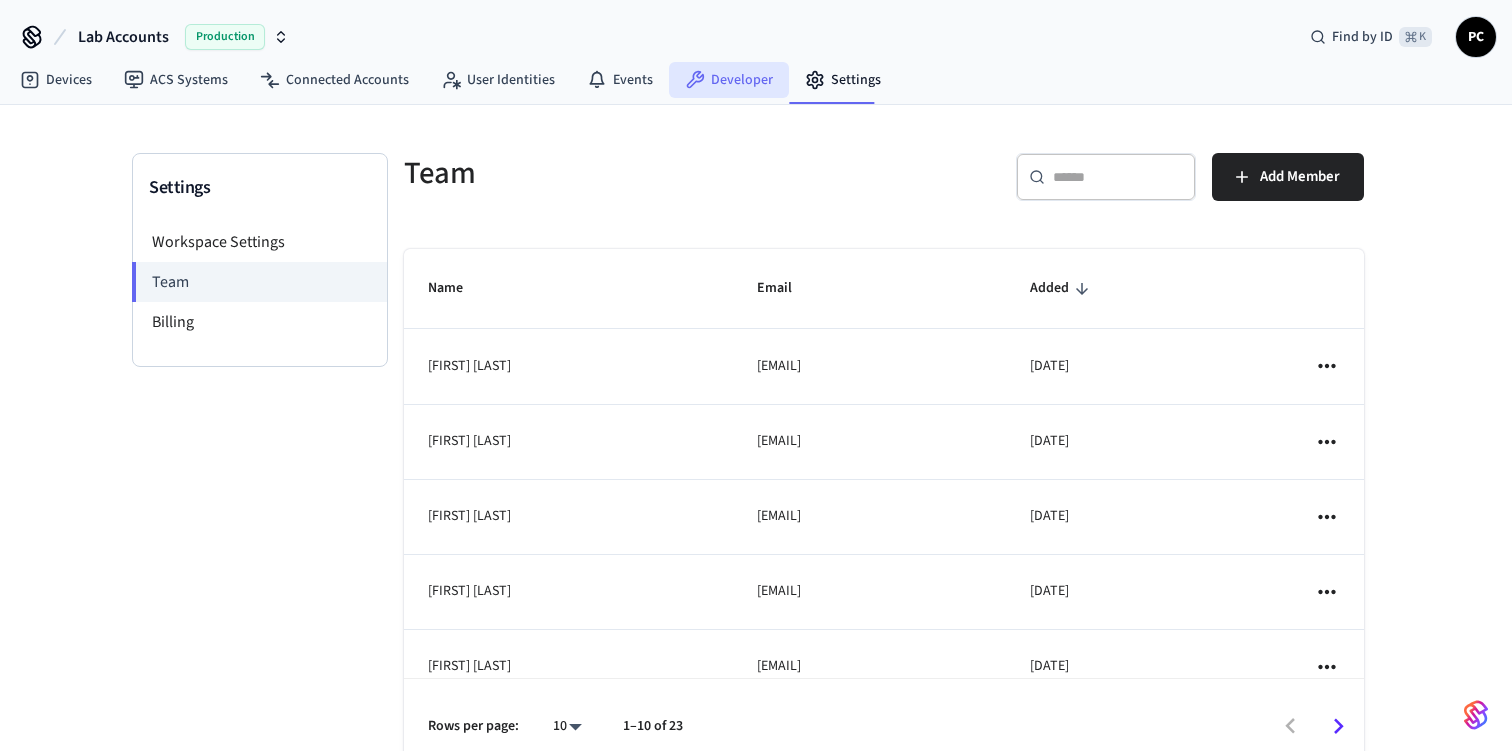 click on "Developer" at bounding box center (729, 80) 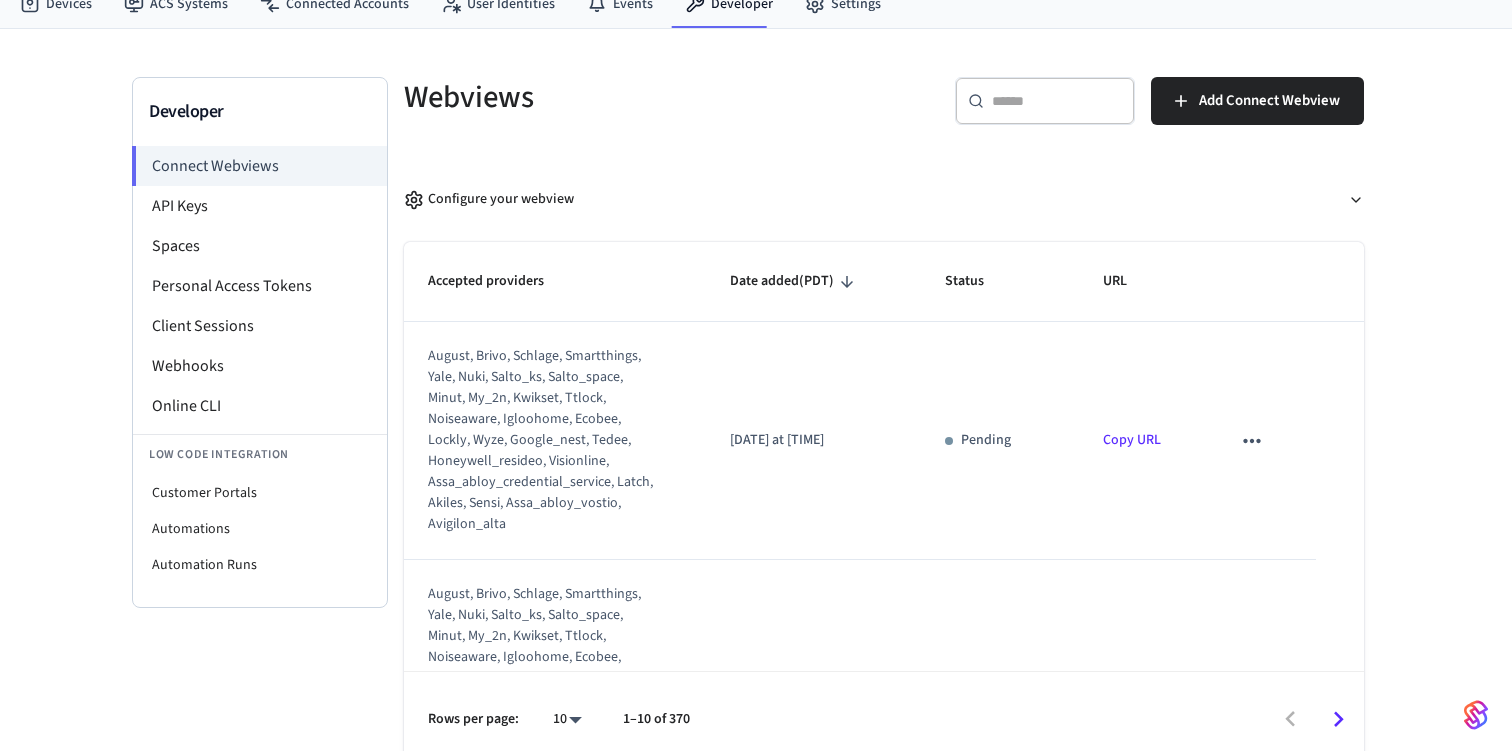 scroll, scrollTop: 78, scrollLeft: 0, axis: vertical 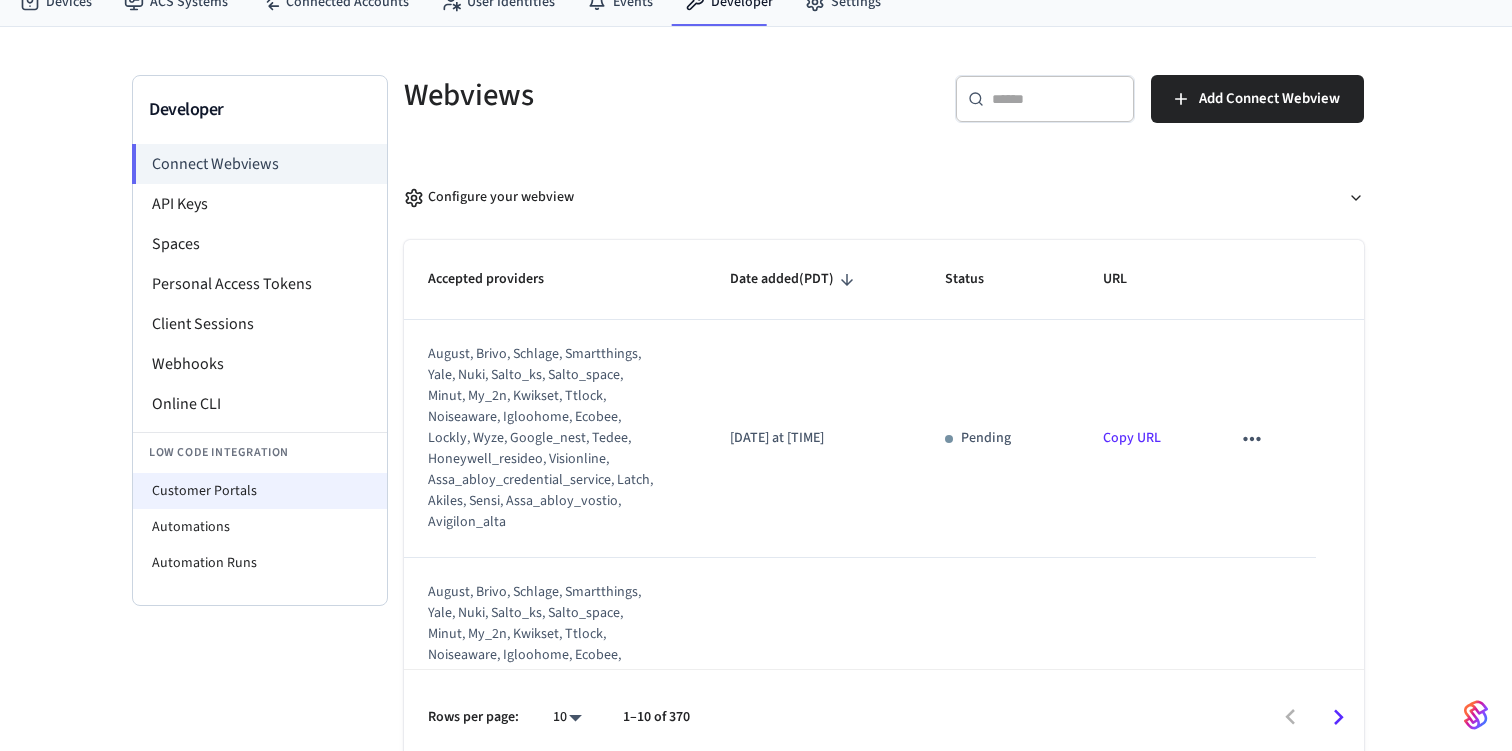 click on "Customer Portals" at bounding box center (260, 491) 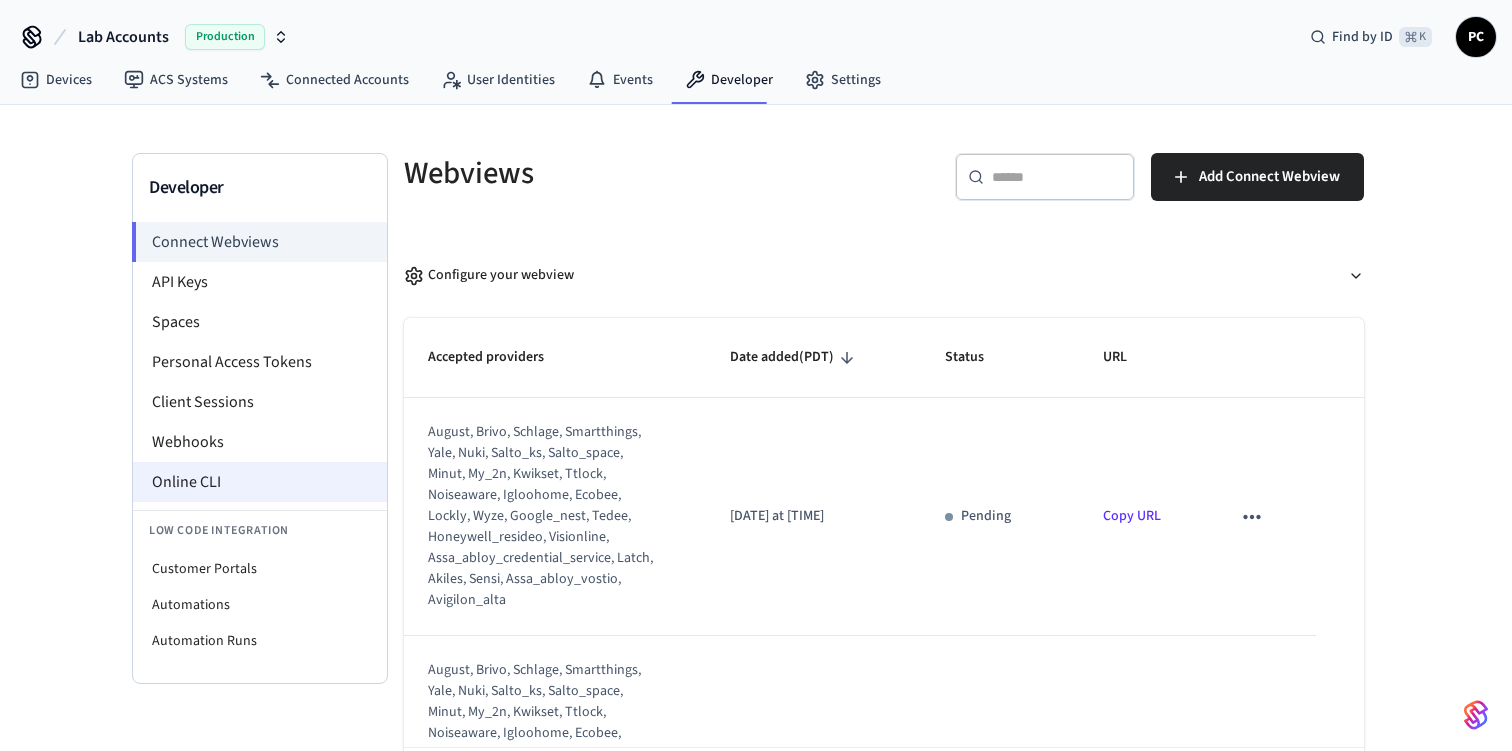 select on "**********" 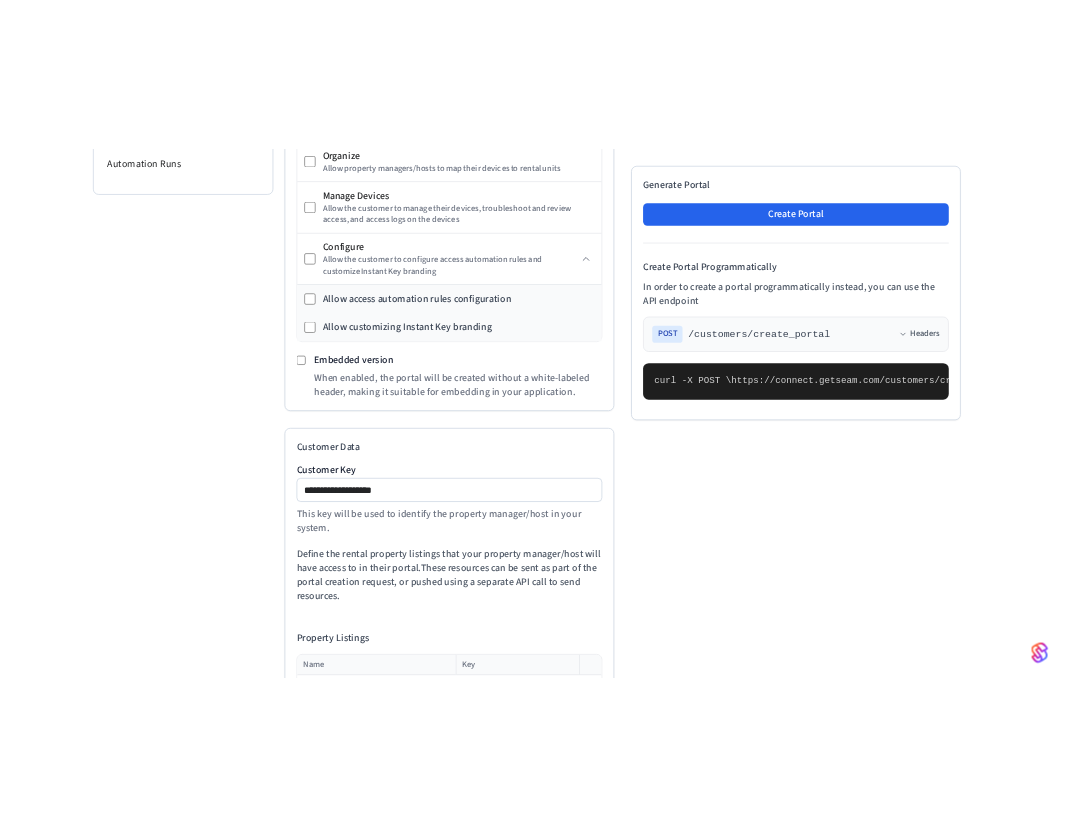scroll, scrollTop: 795, scrollLeft: 0, axis: vertical 